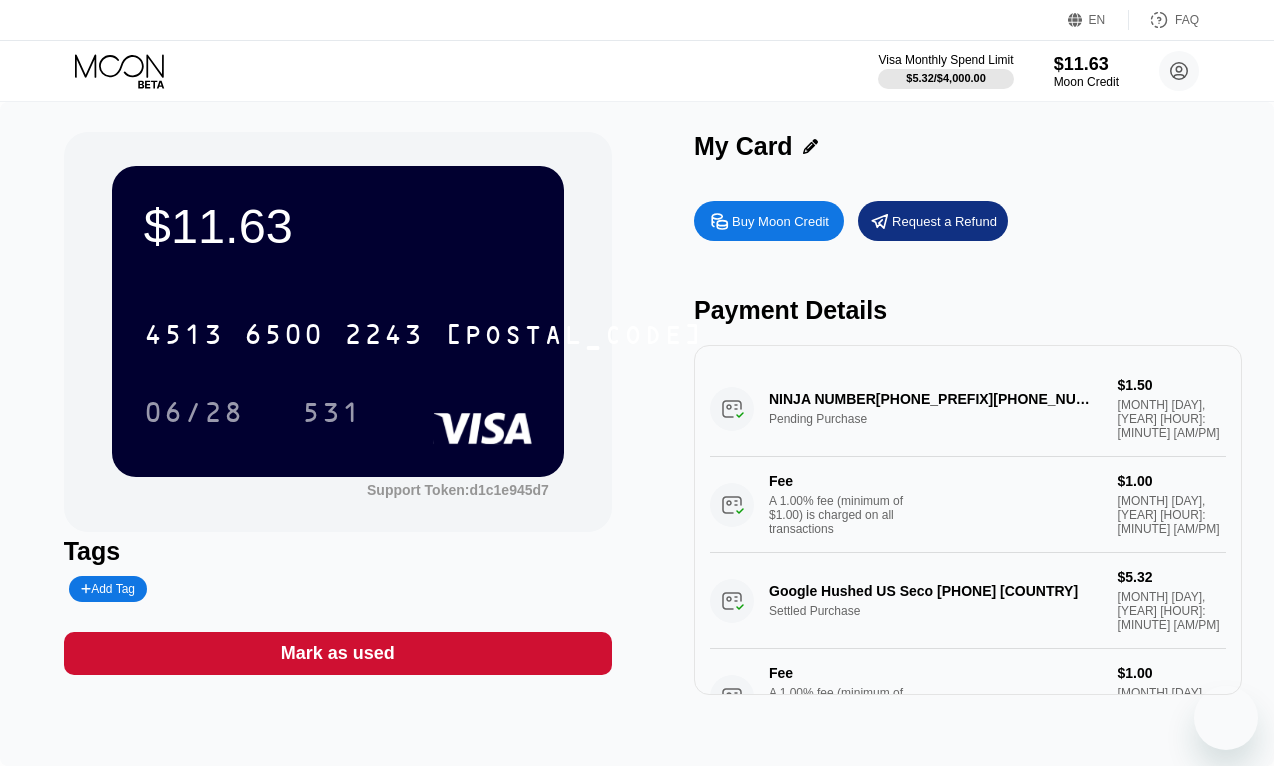 scroll, scrollTop: 0, scrollLeft: 0, axis: both 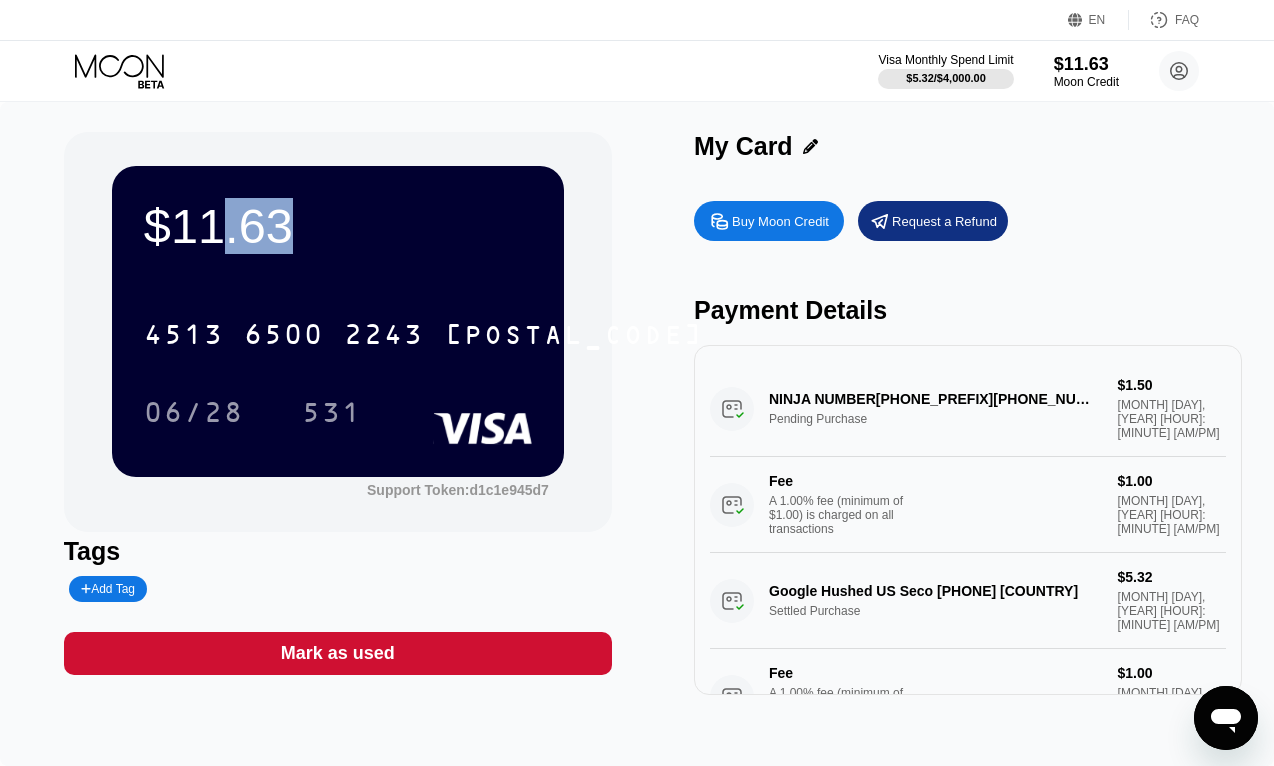 drag, startPoint x: 293, startPoint y: 231, endPoint x: 217, endPoint y: 227, distance: 76.105194 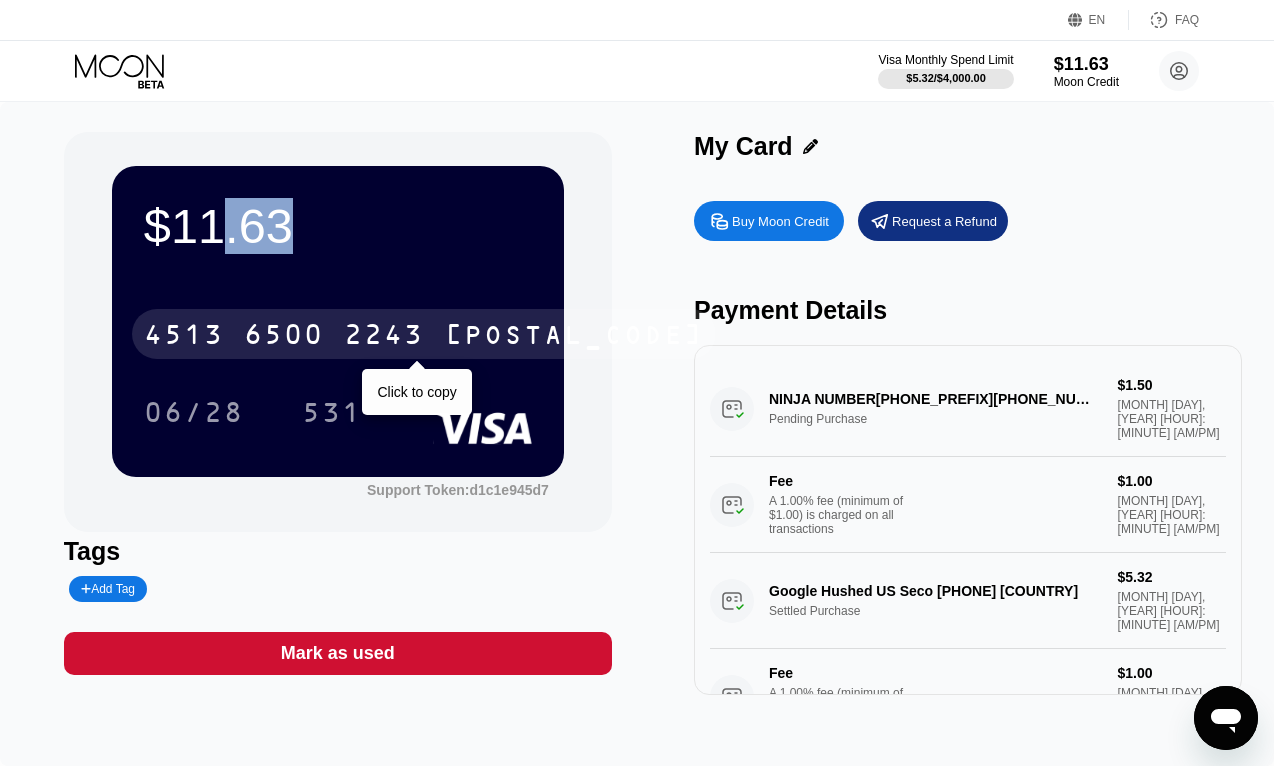 click on "4513 6500 2243 6004" at bounding box center (424, 334) 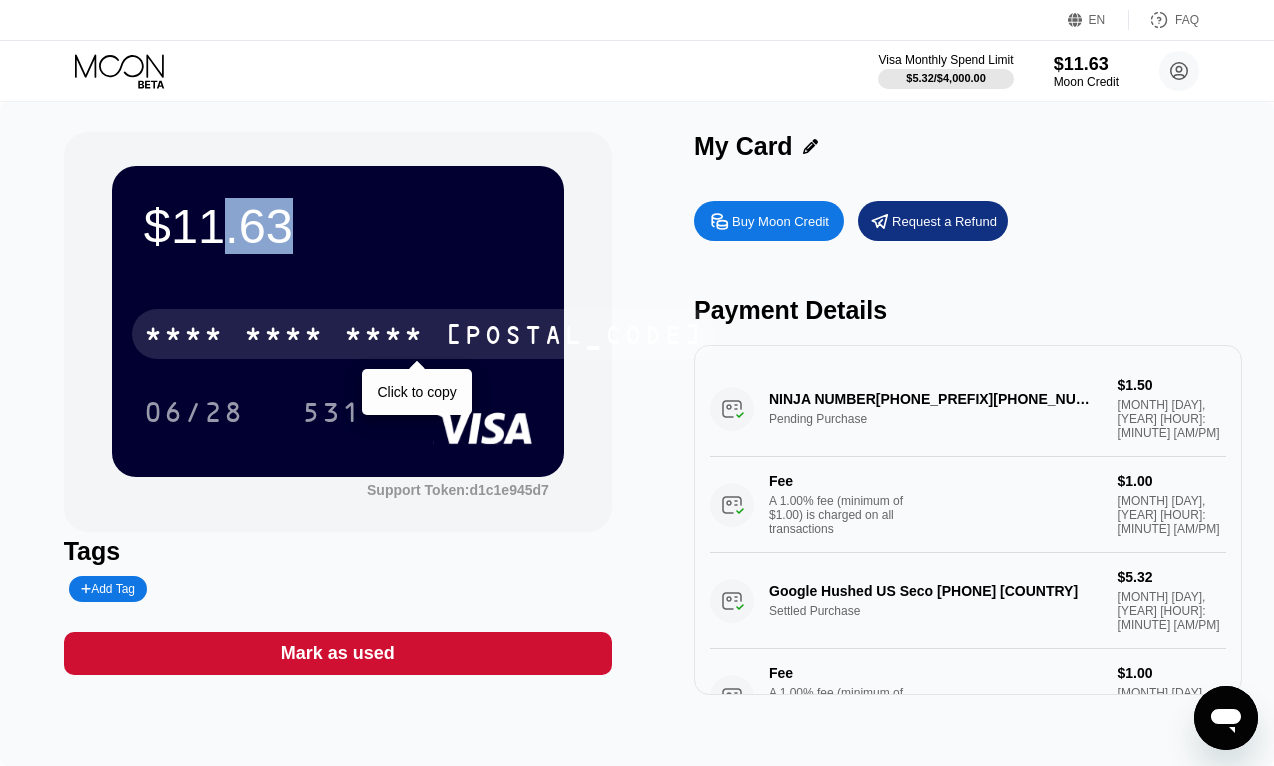 click on "6004" at bounding box center (574, 337) 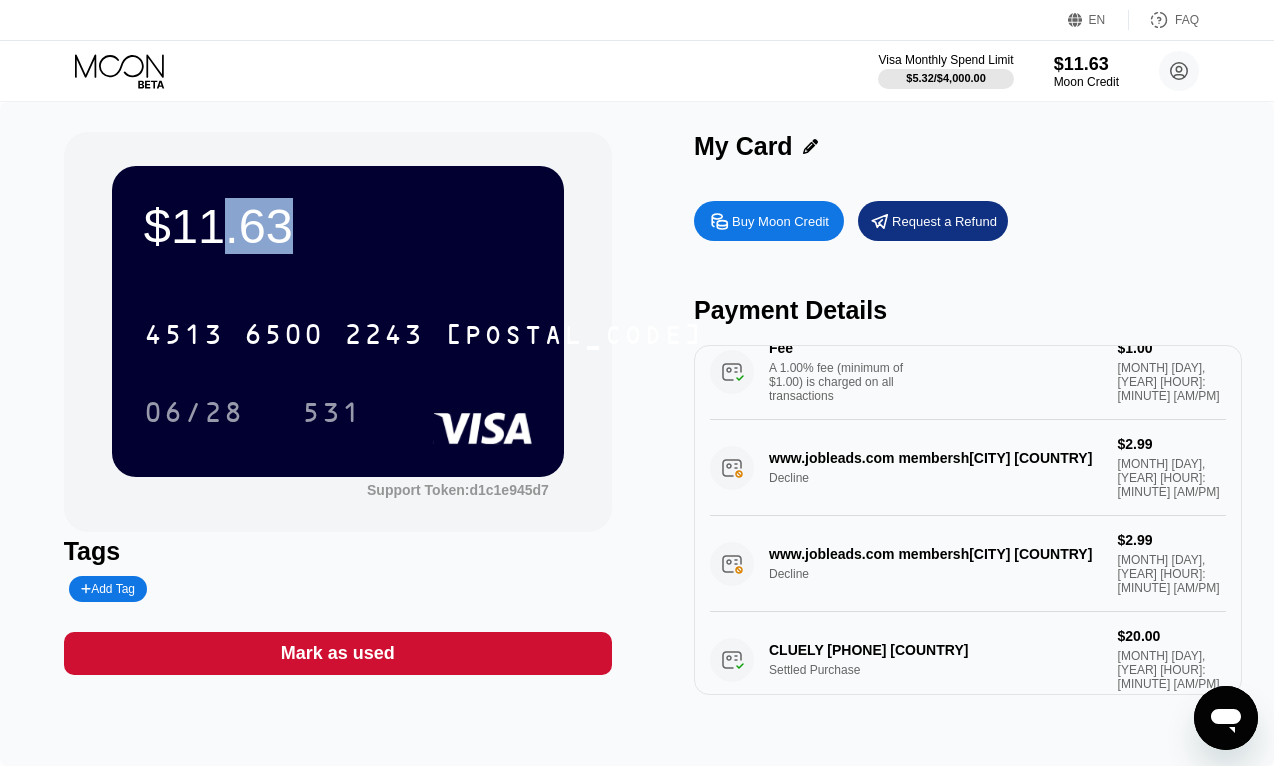 scroll, scrollTop: 751, scrollLeft: 0, axis: vertical 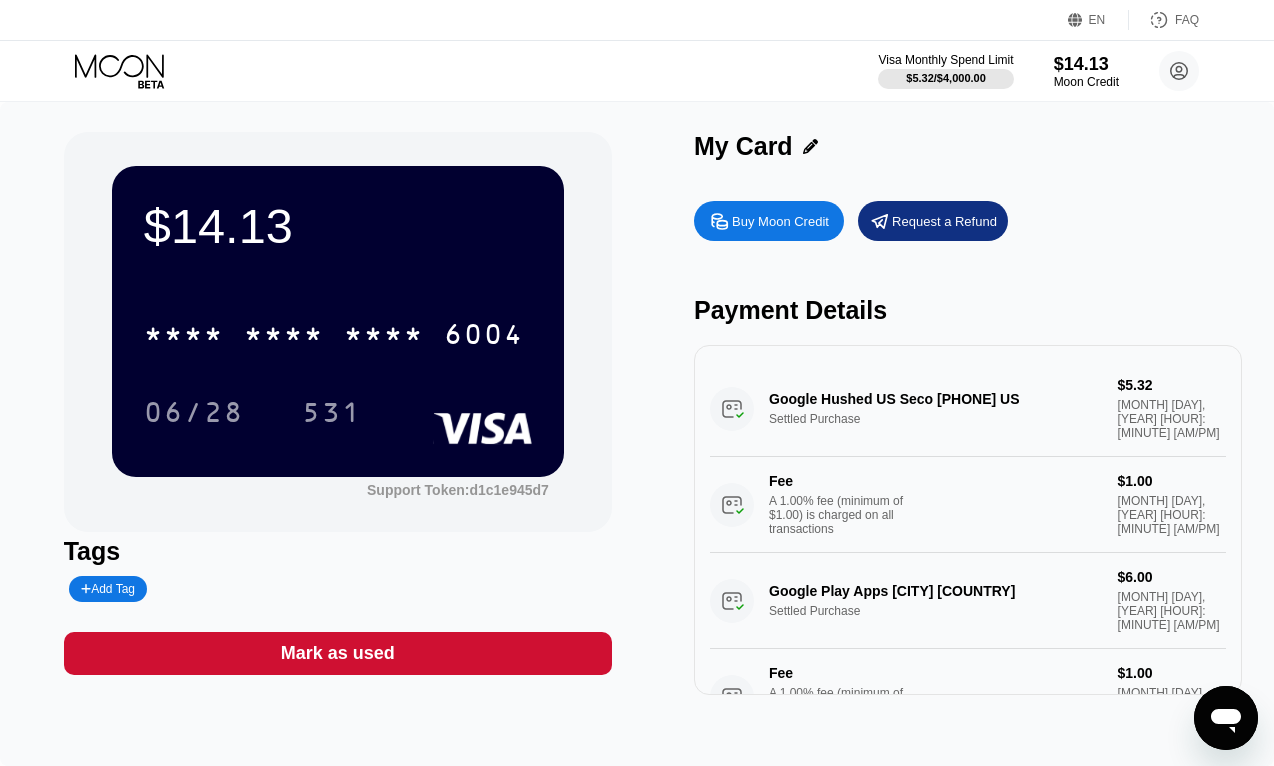 click on "Google Hushed US Seco    [PHONE]  [COUNTRY] Settled Purchase [PRICE] [DATE] [TIME] Fee A [PERCENTAGE] fee (minimum of [PRICE]) is charged on all transactions [PRICE] [DATE] [TIME]" at bounding box center [968, 457] 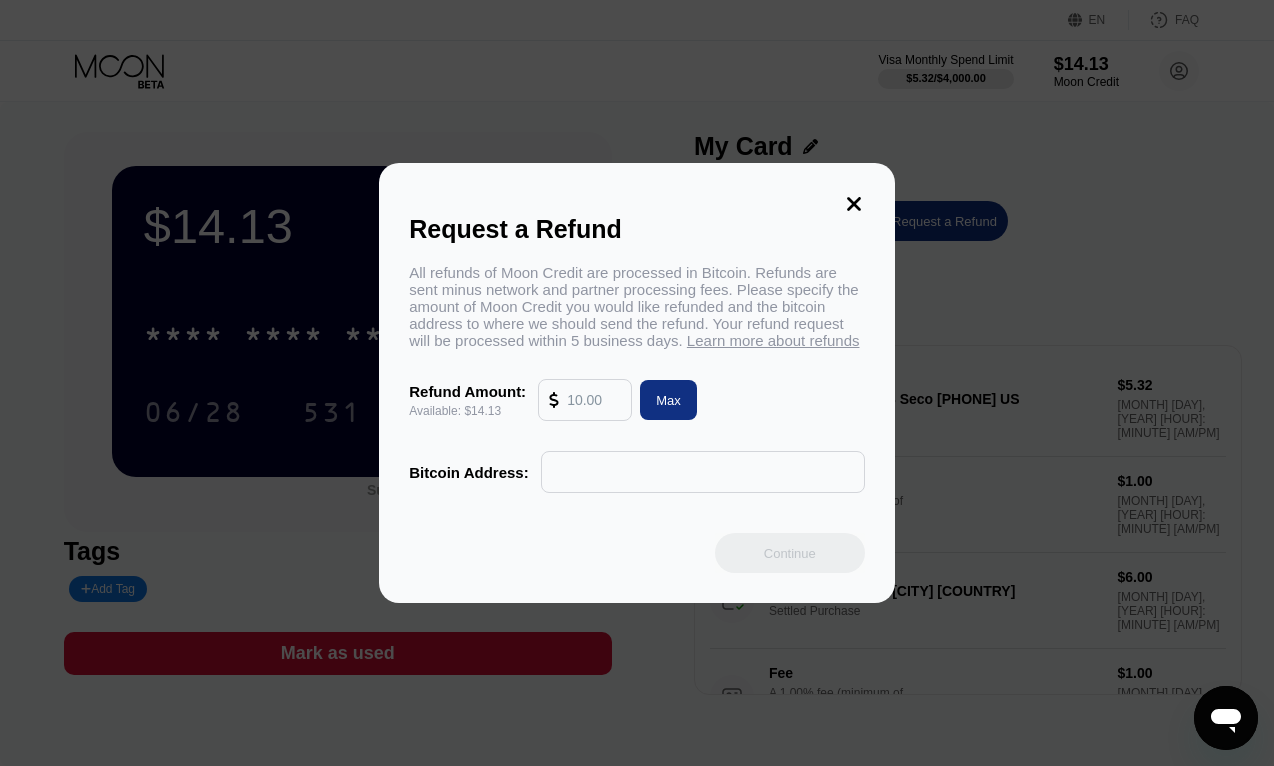 click 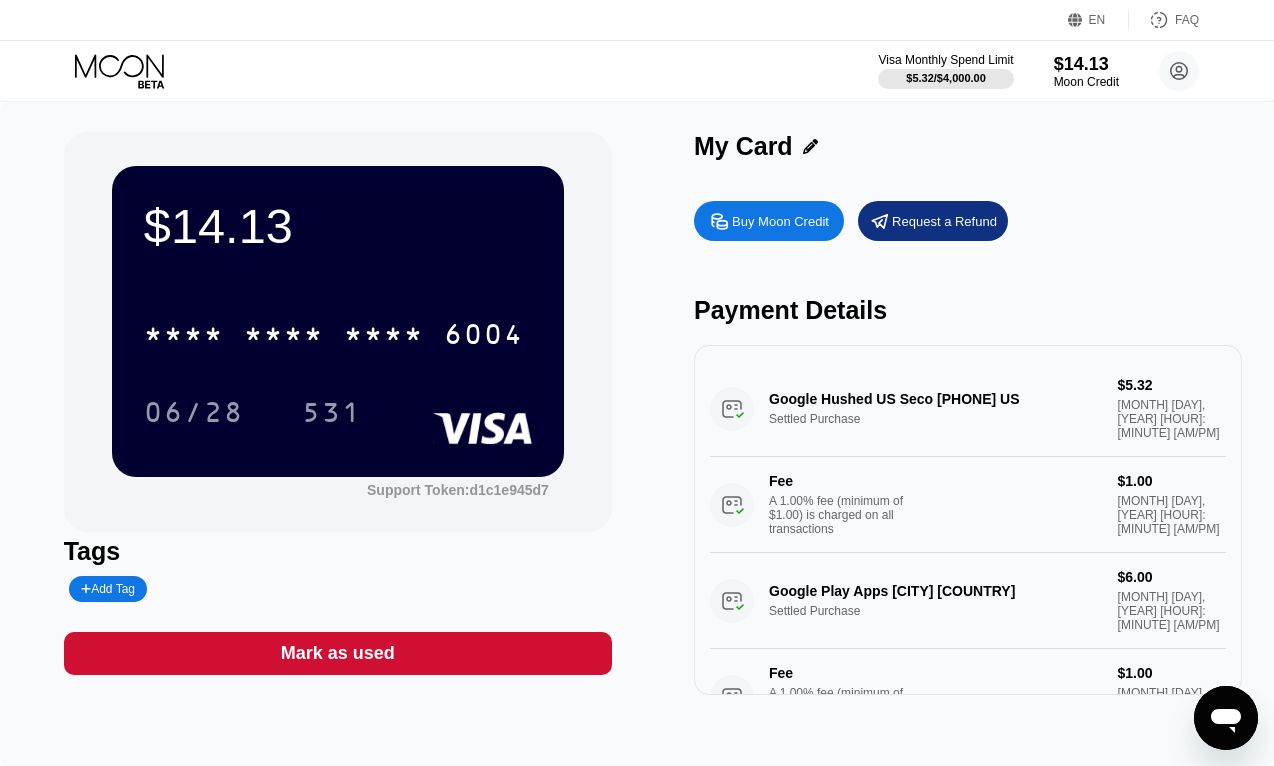 drag, startPoint x: 1078, startPoint y: 379, endPoint x: 1178, endPoint y: 379, distance: 100 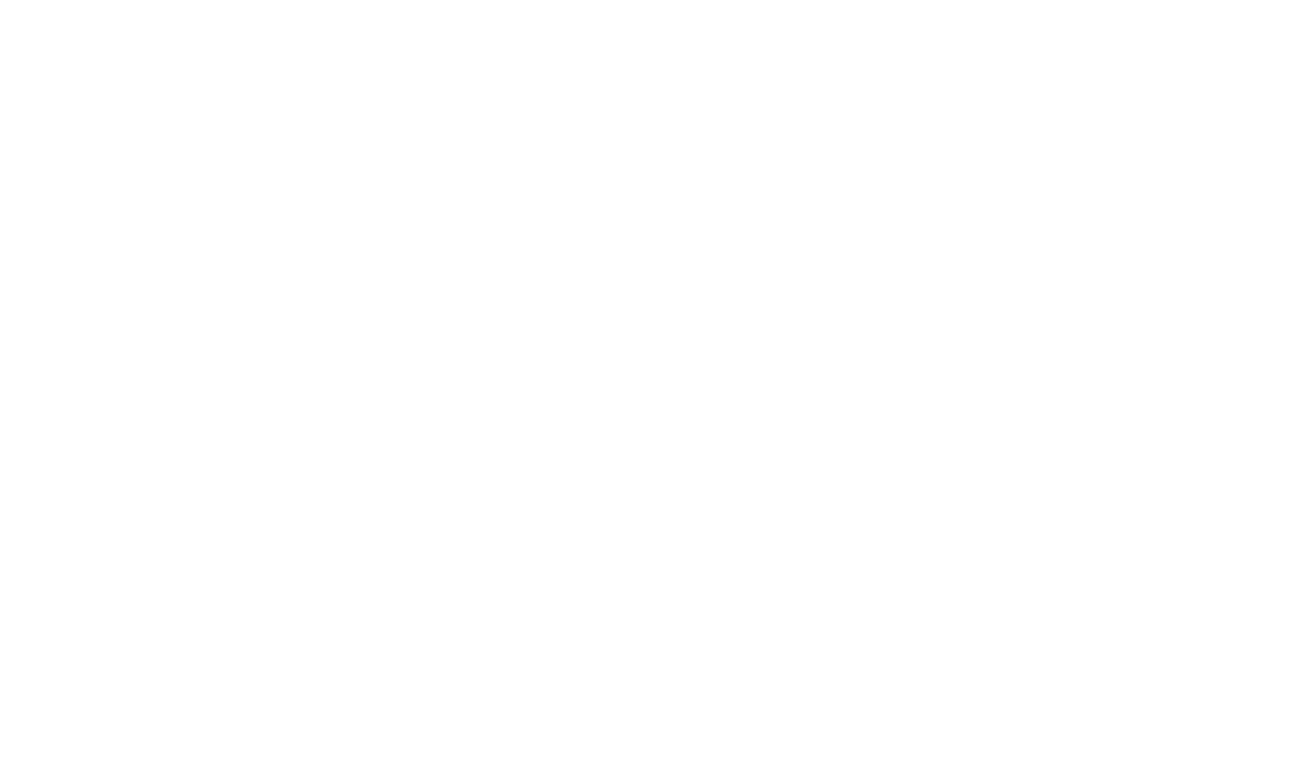 scroll, scrollTop: 0, scrollLeft: 0, axis: both 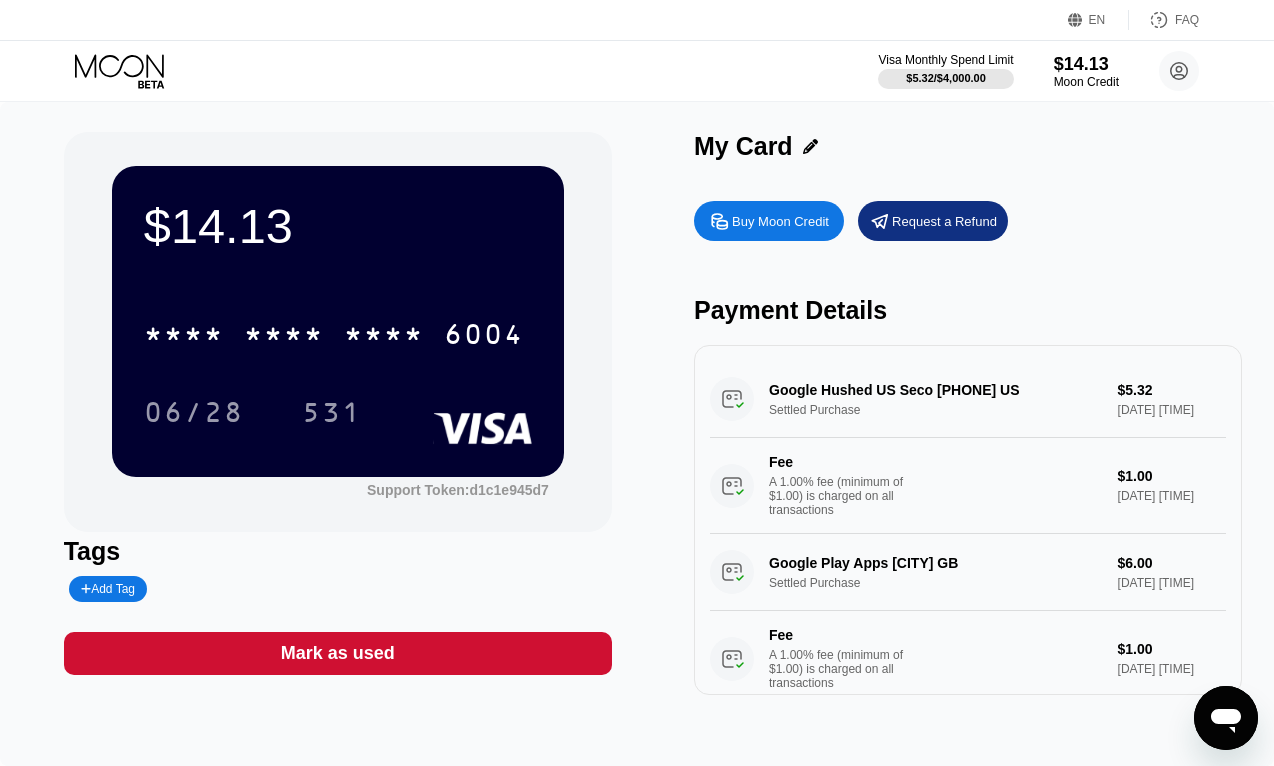 click on "Google Hushed US Seco    [PHONE]  [COUNTRY] Settled Purchase [PRICE] [DATE] [TIME] Fee A [PERCENTAGE] fee (minimum of [PRICE]) is charged on all transactions [PRICE] [DATE] [TIME]" at bounding box center (968, 447) 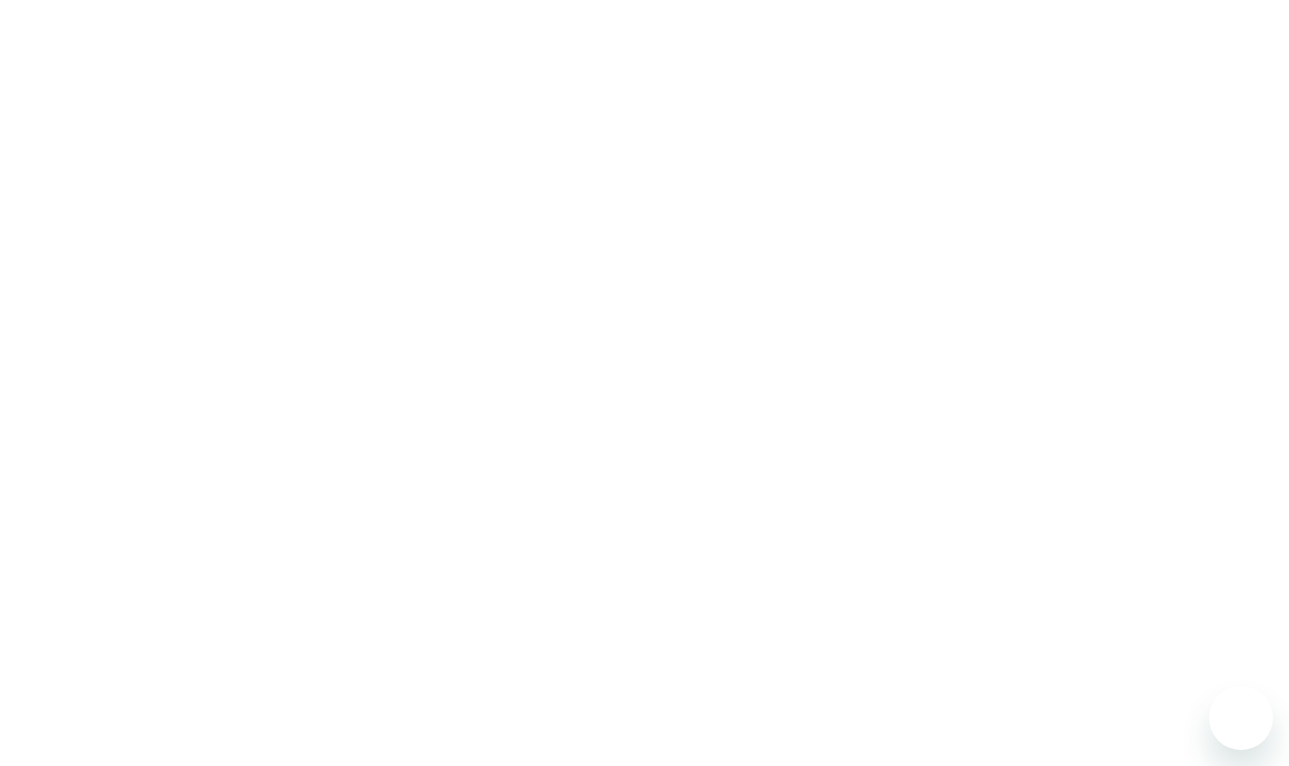 scroll, scrollTop: 0, scrollLeft: 0, axis: both 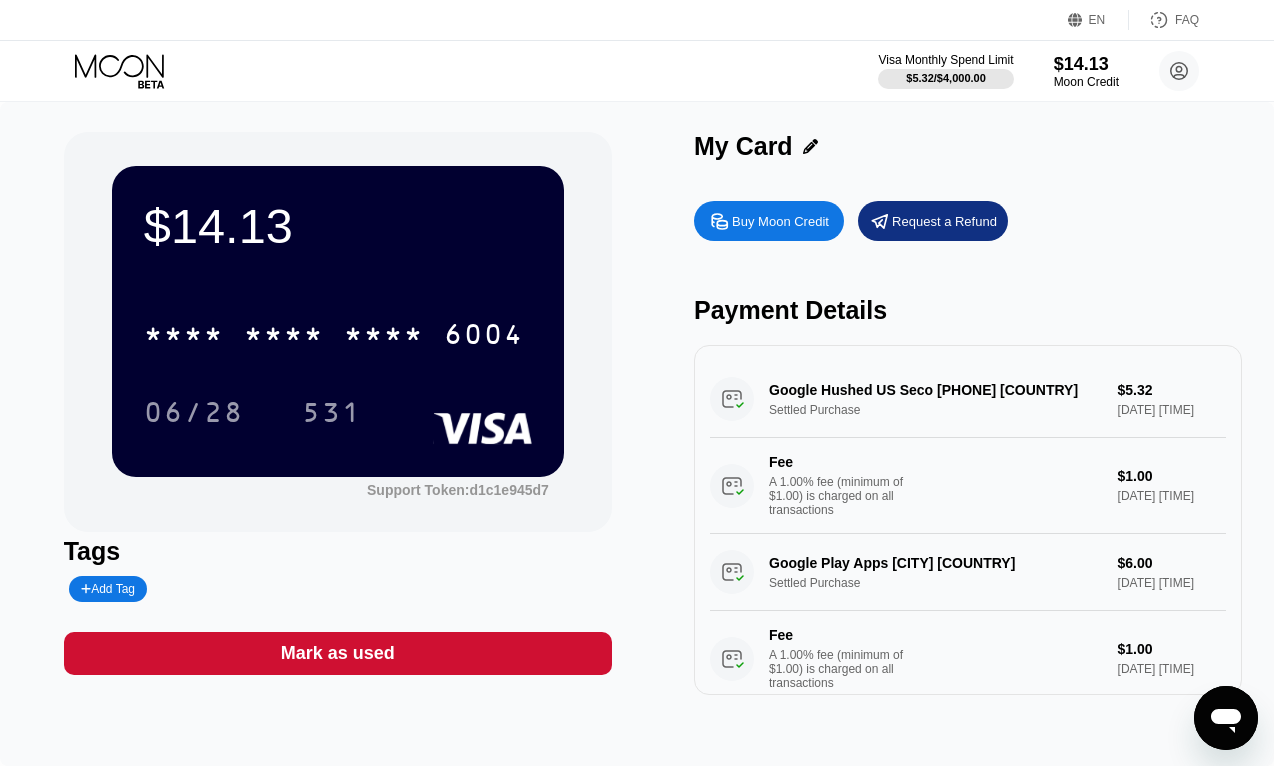 click on "Google Hushed US Seco    [PHONE]  [COUNTRY] Settled Purchase [PRICE] [DATE] [TIME] Fee A [PERCENTAGE] fee (minimum of [PRICE]) is charged on all transactions [PRICE] [DATE] [TIME]" at bounding box center (968, 447) 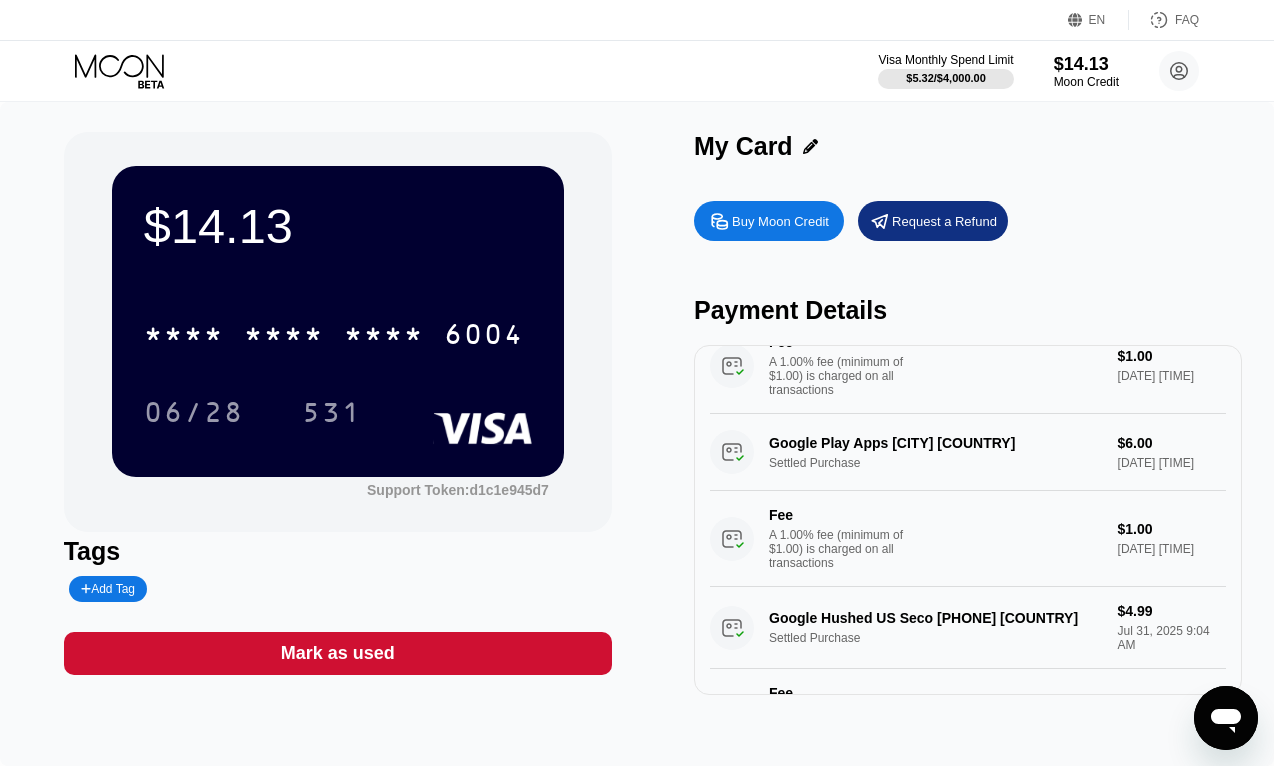 click on "Fee A 1.00% fee (minimum of $1.00) is charged on all transactions" at bounding box center [906, 538] 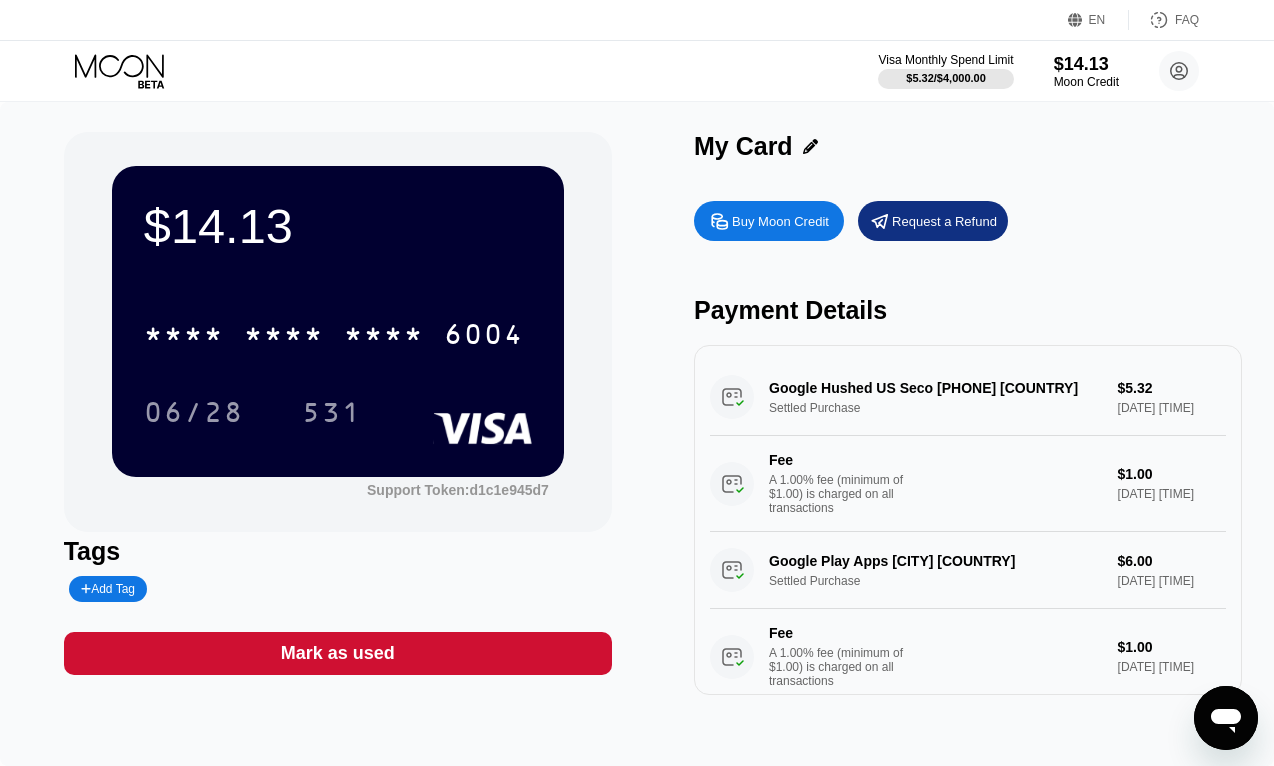 scroll, scrollTop: 0, scrollLeft: 0, axis: both 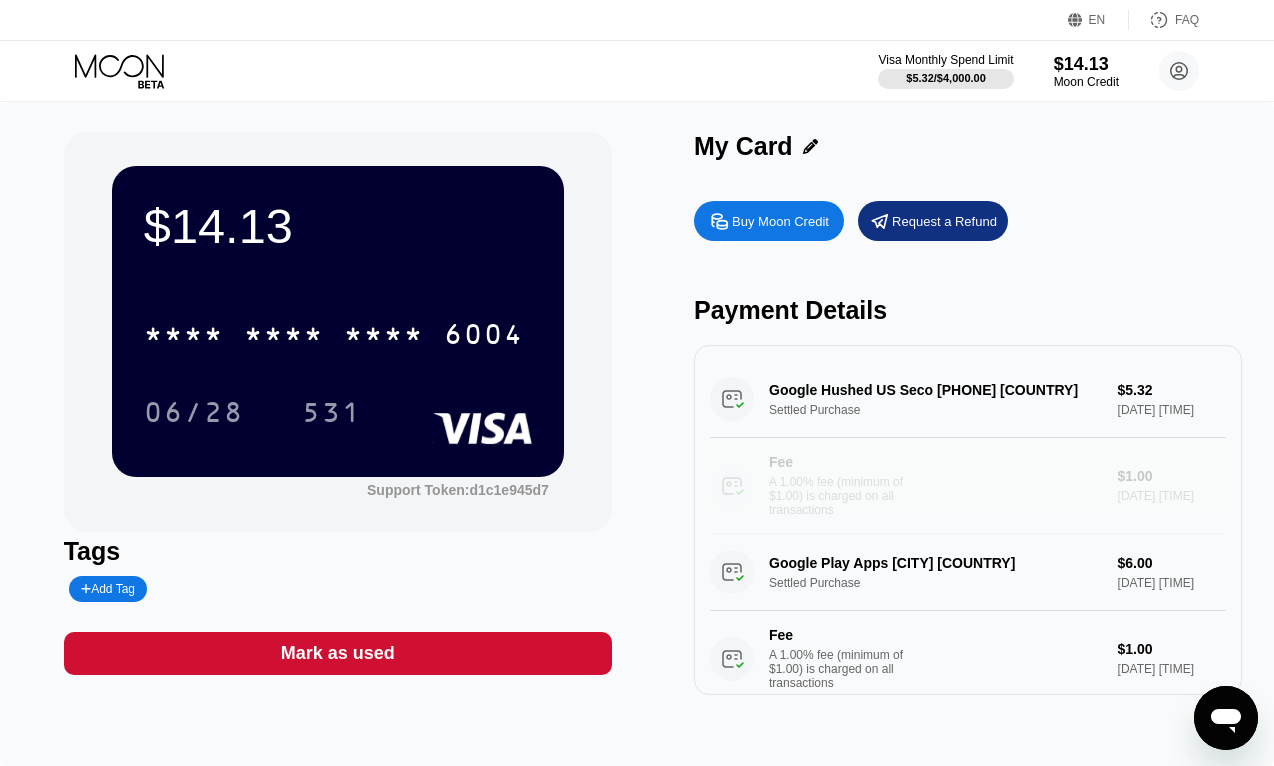 click on "Fee A 1.00% fee (minimum of $1.00) is charged on all transactions $1.00 Jul 31, 2025 10:25 PM" at bounding box center [968, 486] 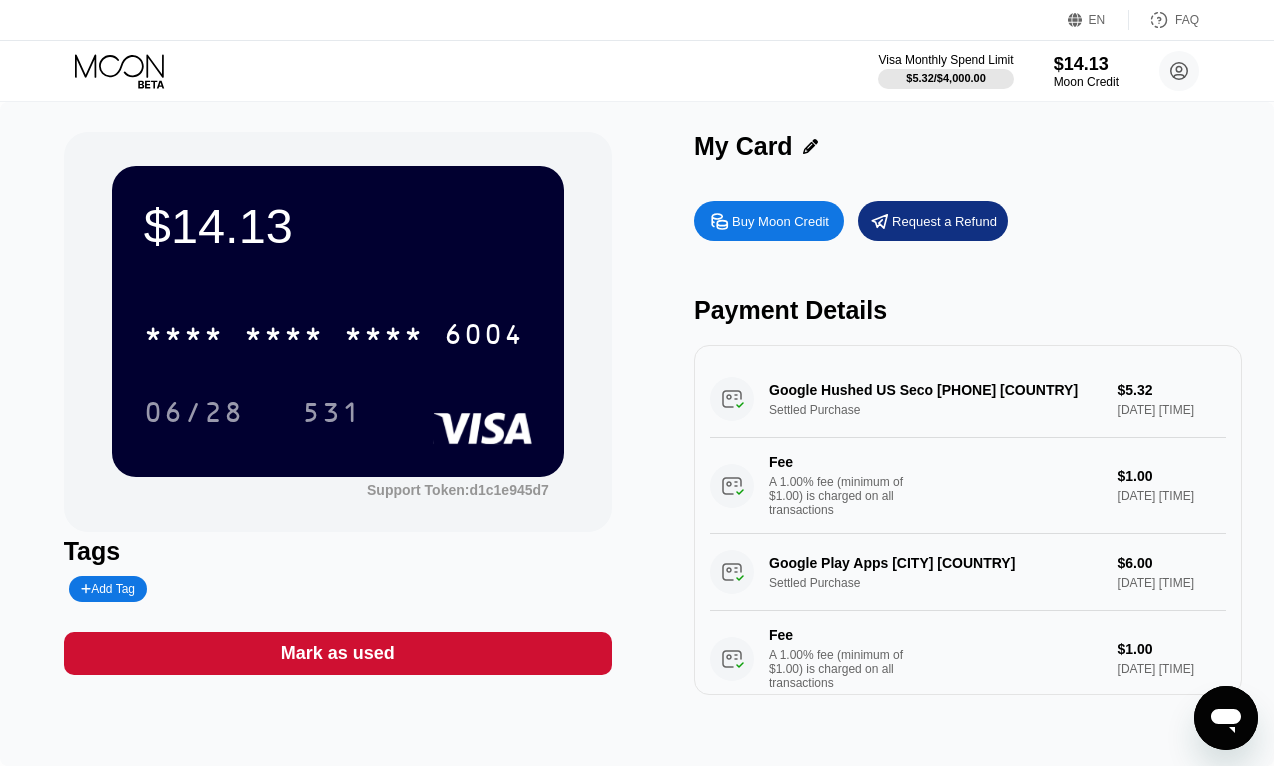 click on "Fee A 1.00% fee (minimum of $1.00) is charged on all transactions $1.00 Jul 31, 2025 10:25 PM" at bounding box center [968, 486] 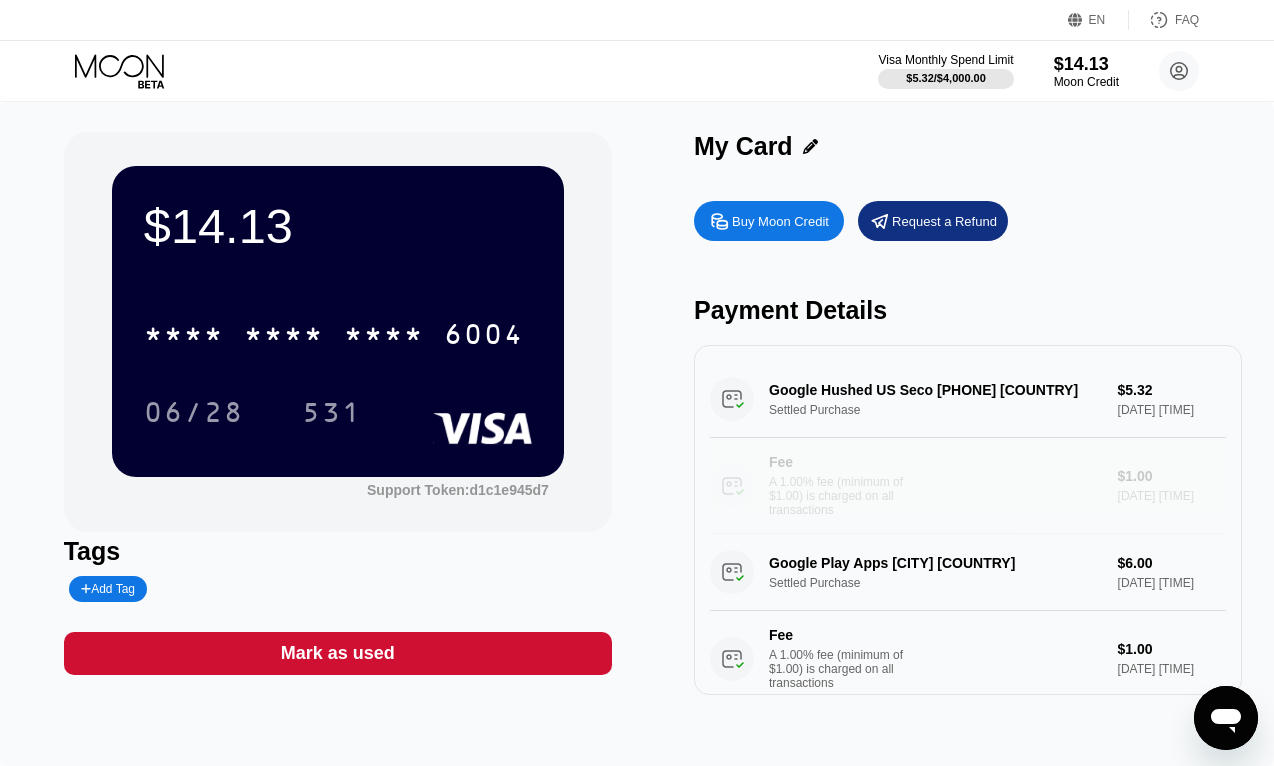 click on "Fee A 1.00% fee (minimum of $1.00) is charged on all transactions $1.00 Jul 31, 2025 10:25 PM" at bounding box center [968, 486] 